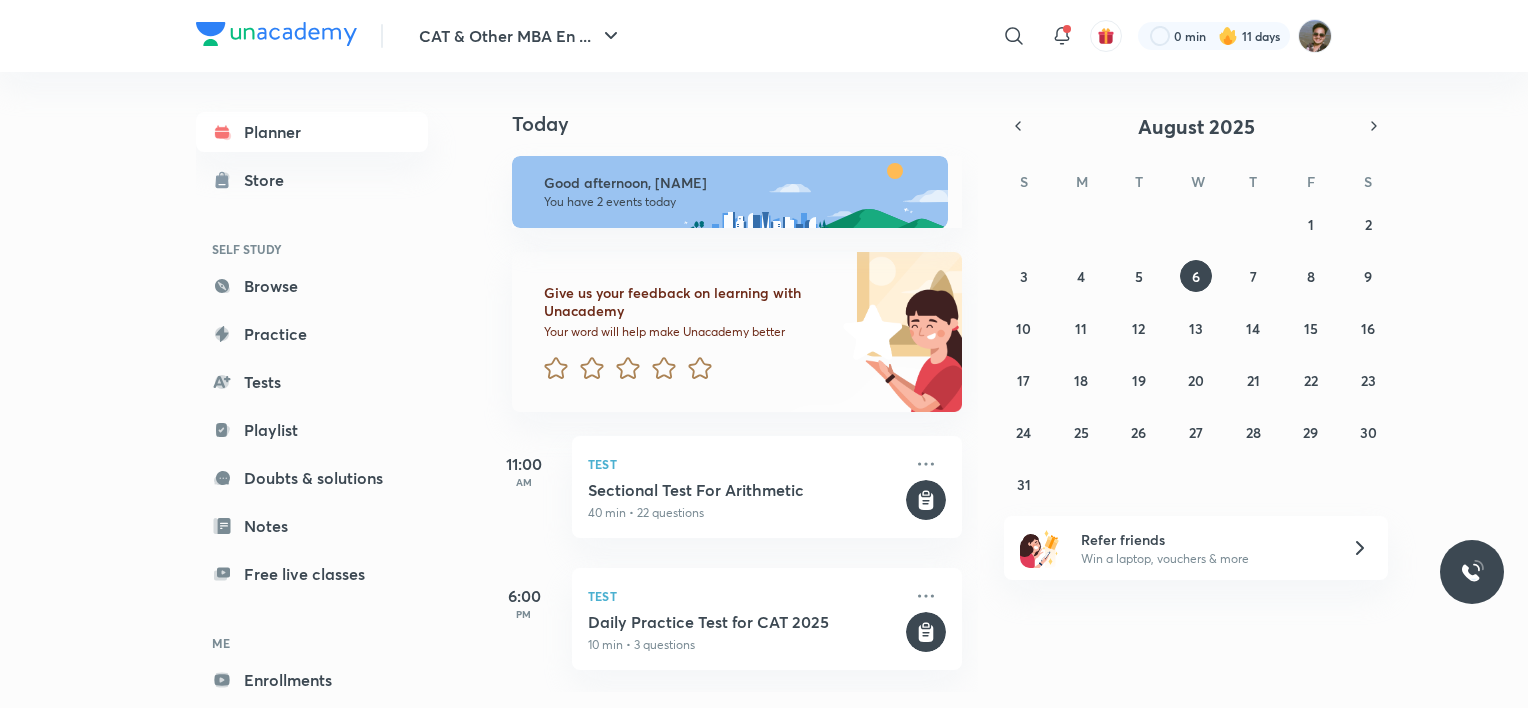 scroll, scrollTop: 0, scrollLeft: 0, axis: both 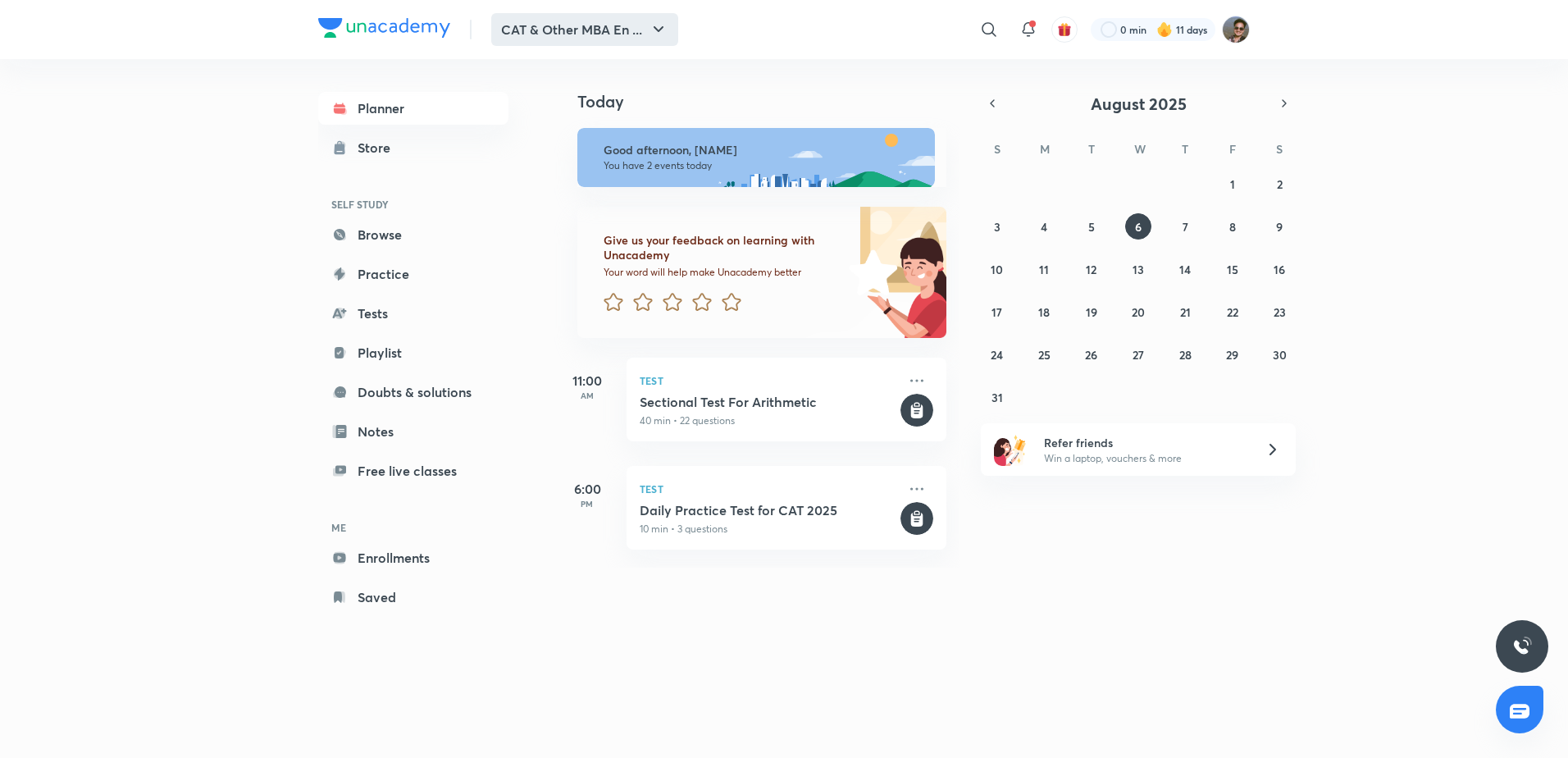 click on "CAT & Other MBA En ..." at bounding box center (585, 30) 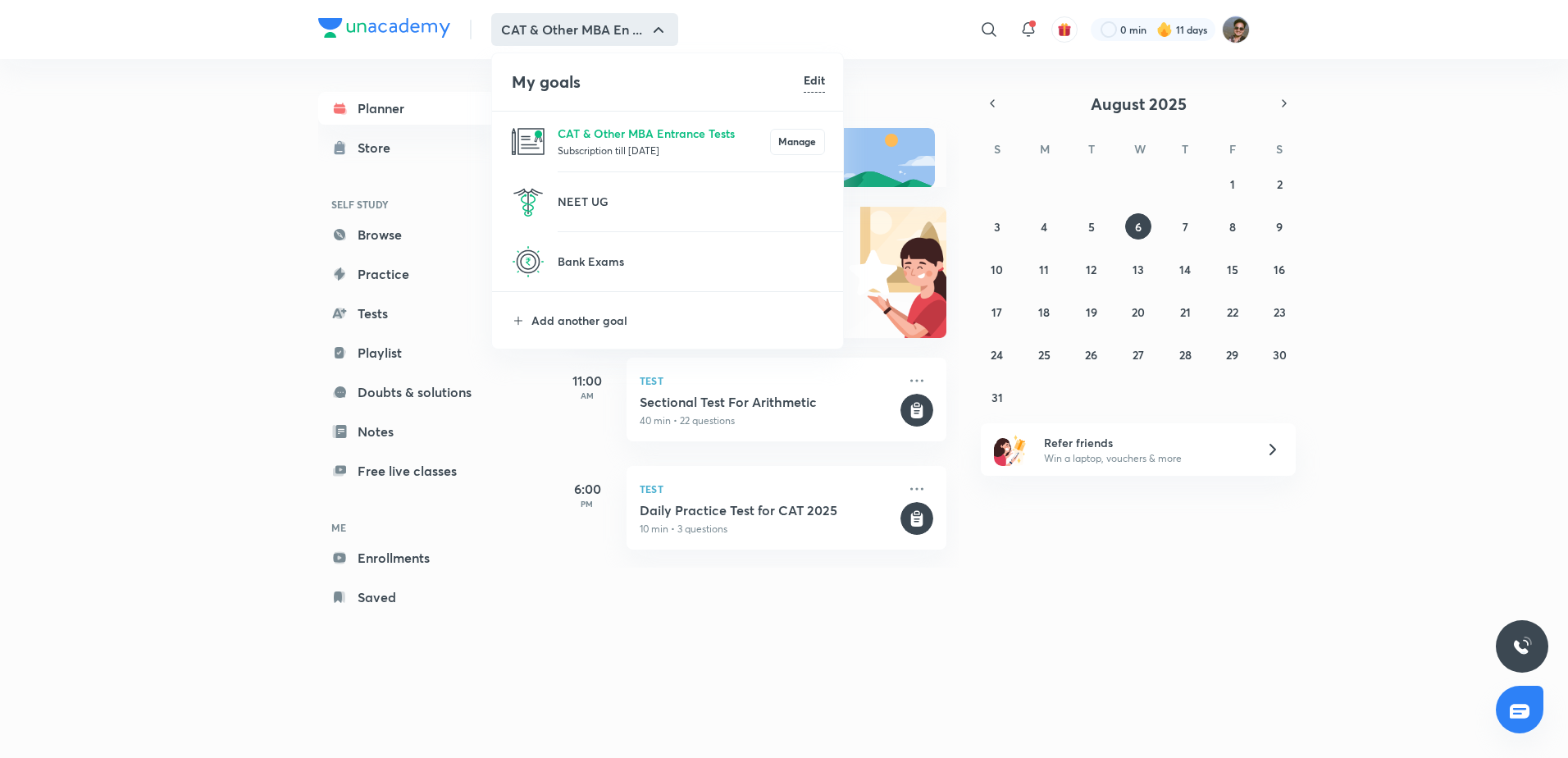 click at bounding box center [784, 379] 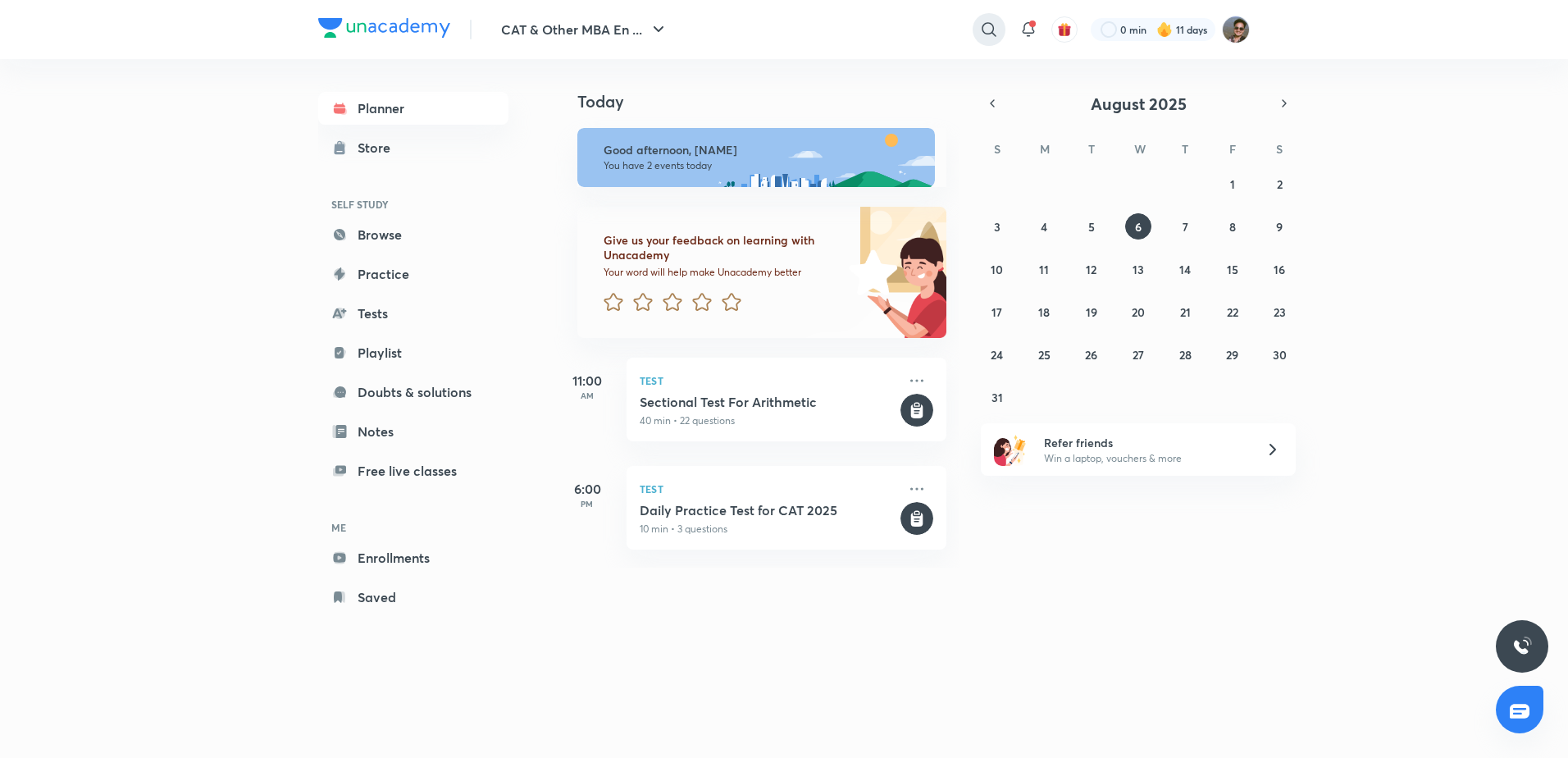 click 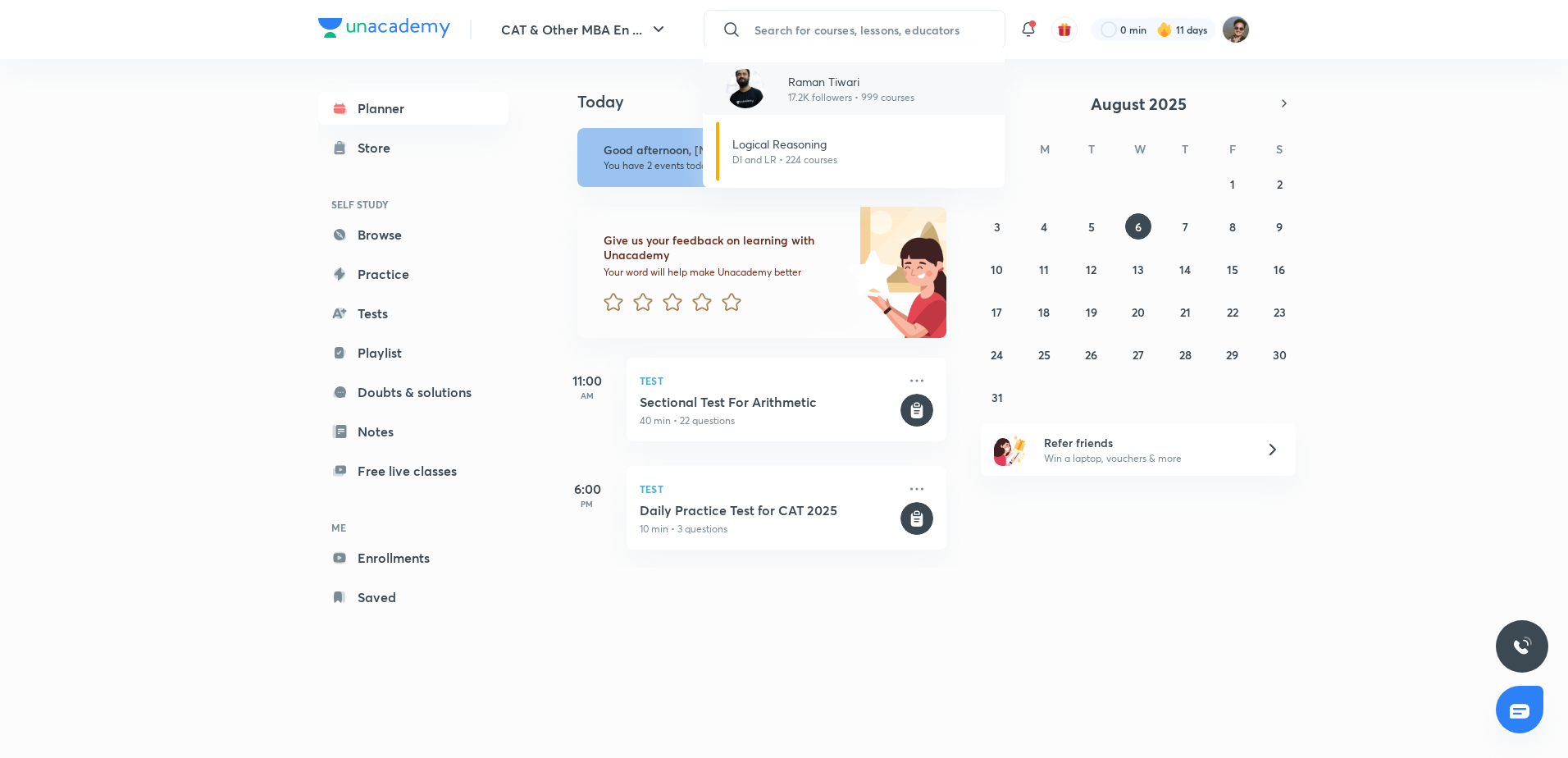 click on "Raman Tiwari" at bounding box center (851, 81) 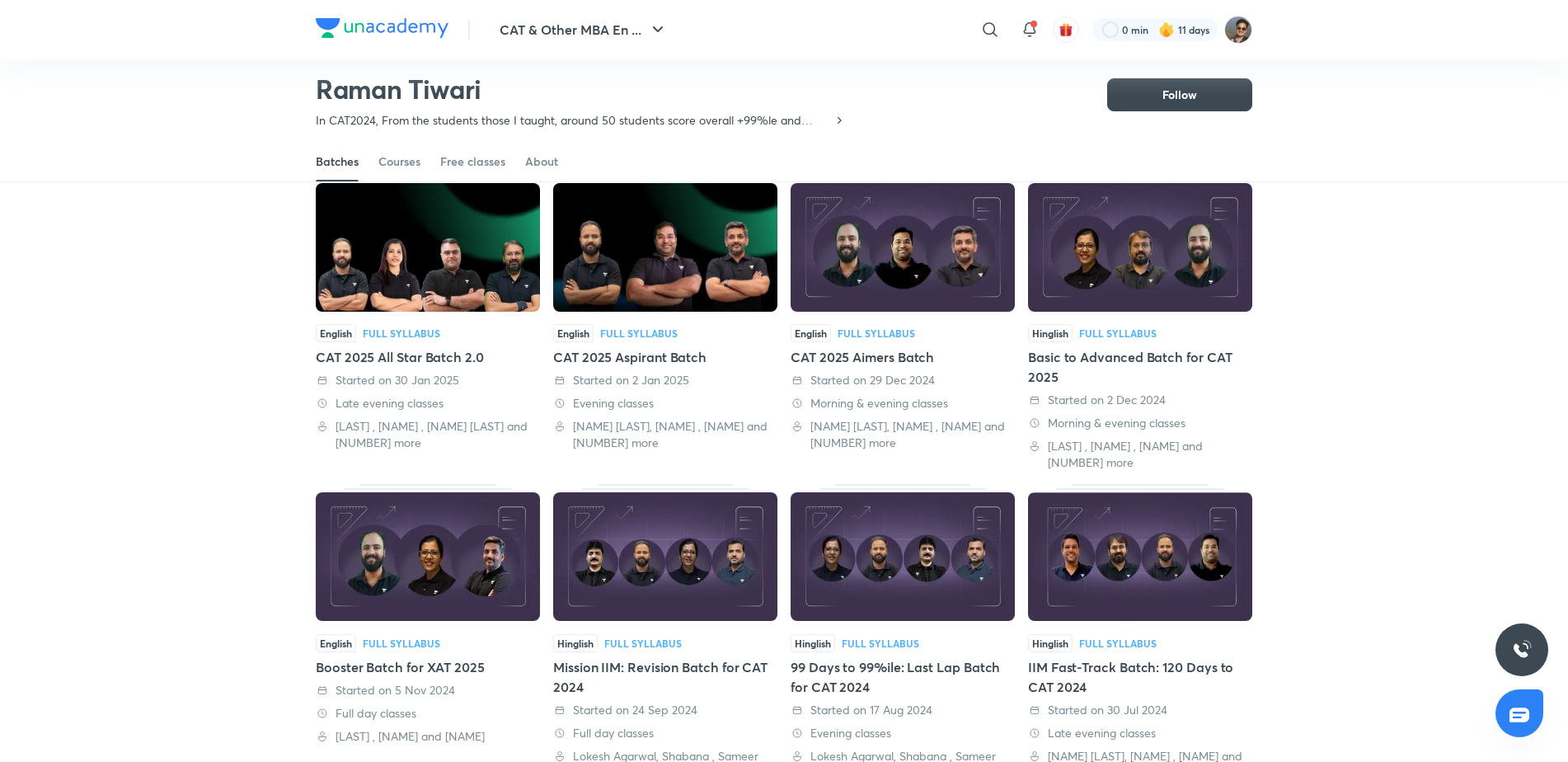 scroll, scrollTop: 0, scrollLeft: 0, axis: both 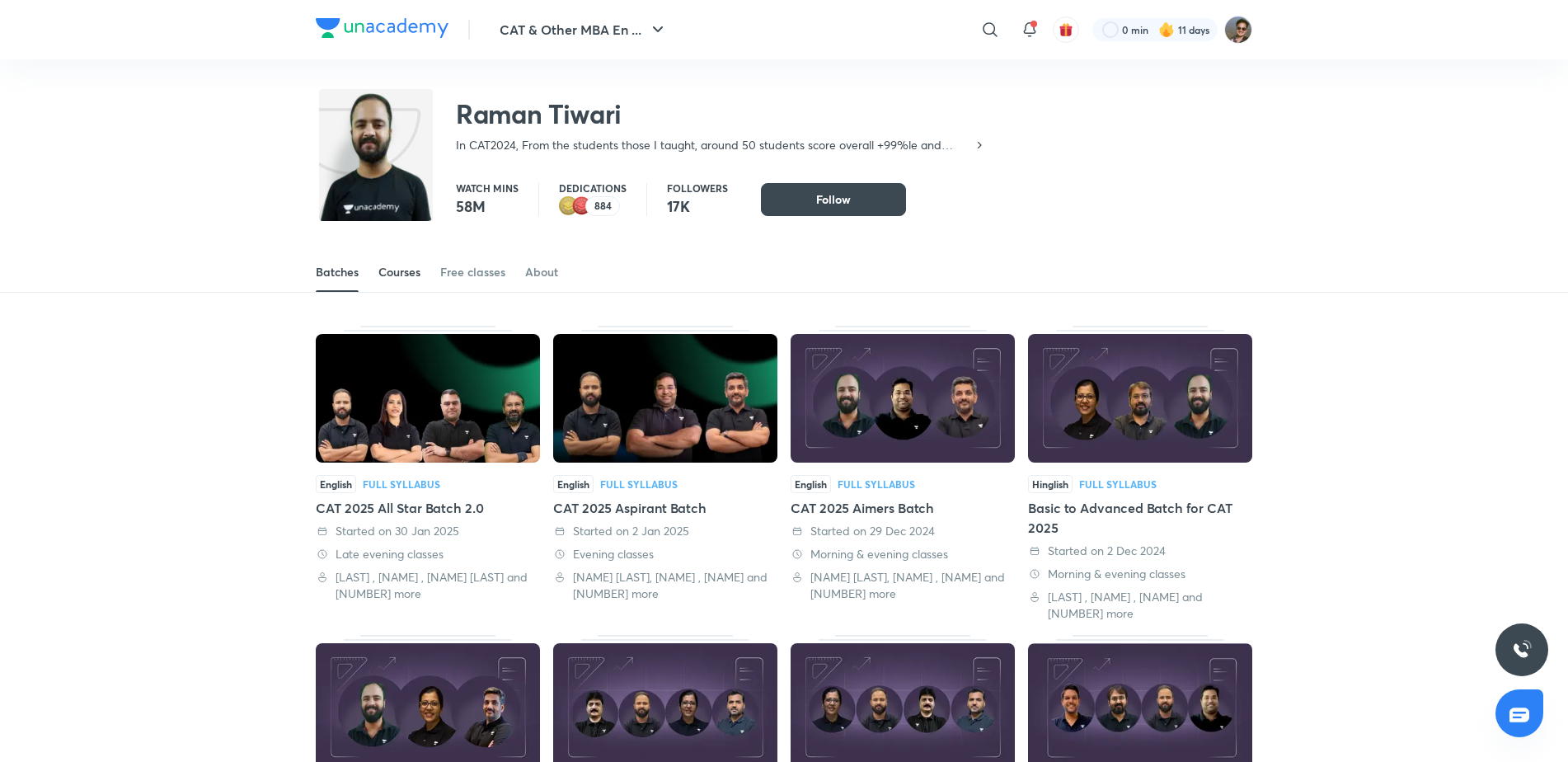 click on "Courses" at bounding box center (399, 272) 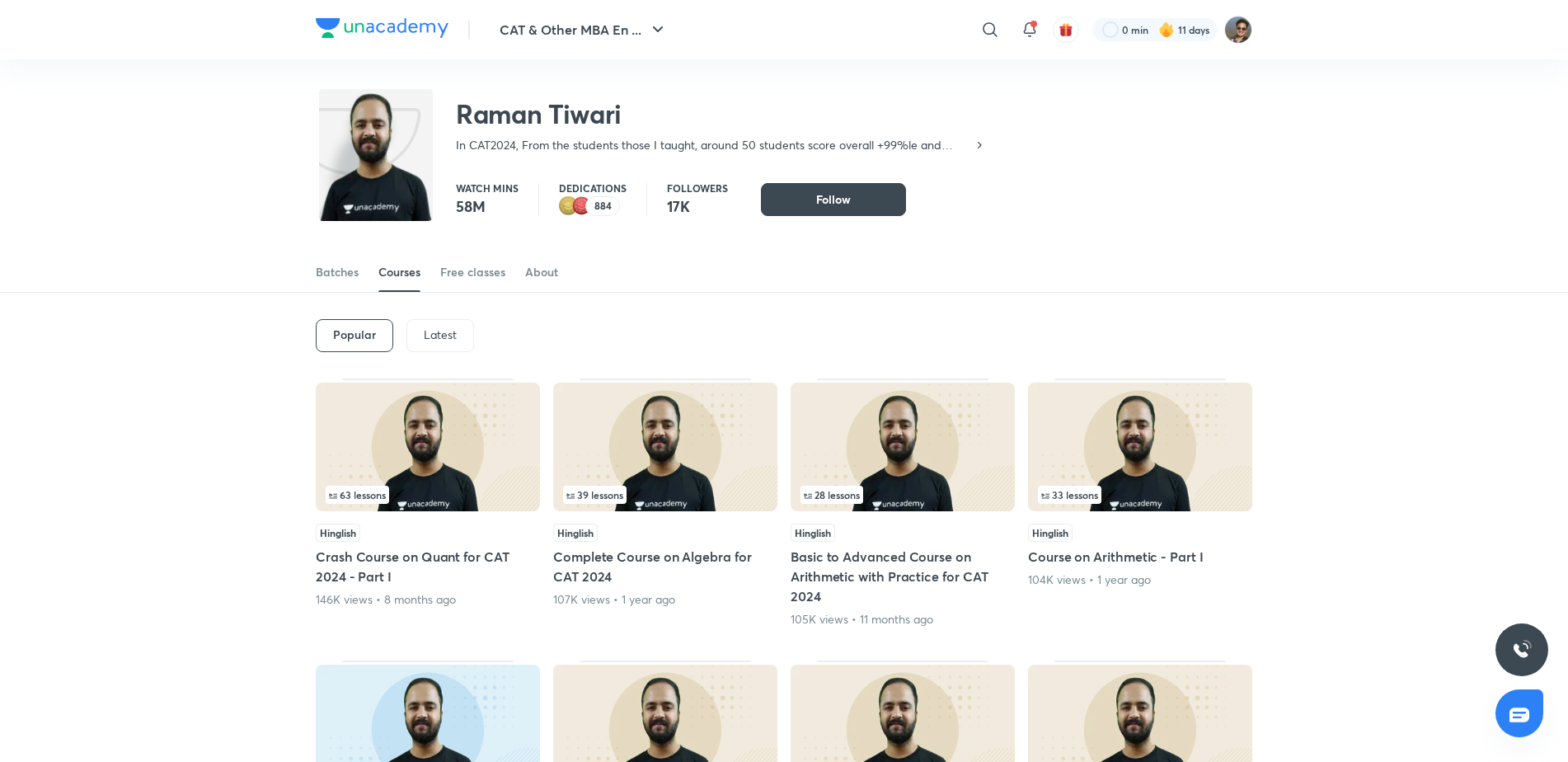 click on "Hinglish" at bounding box center [665, 533] 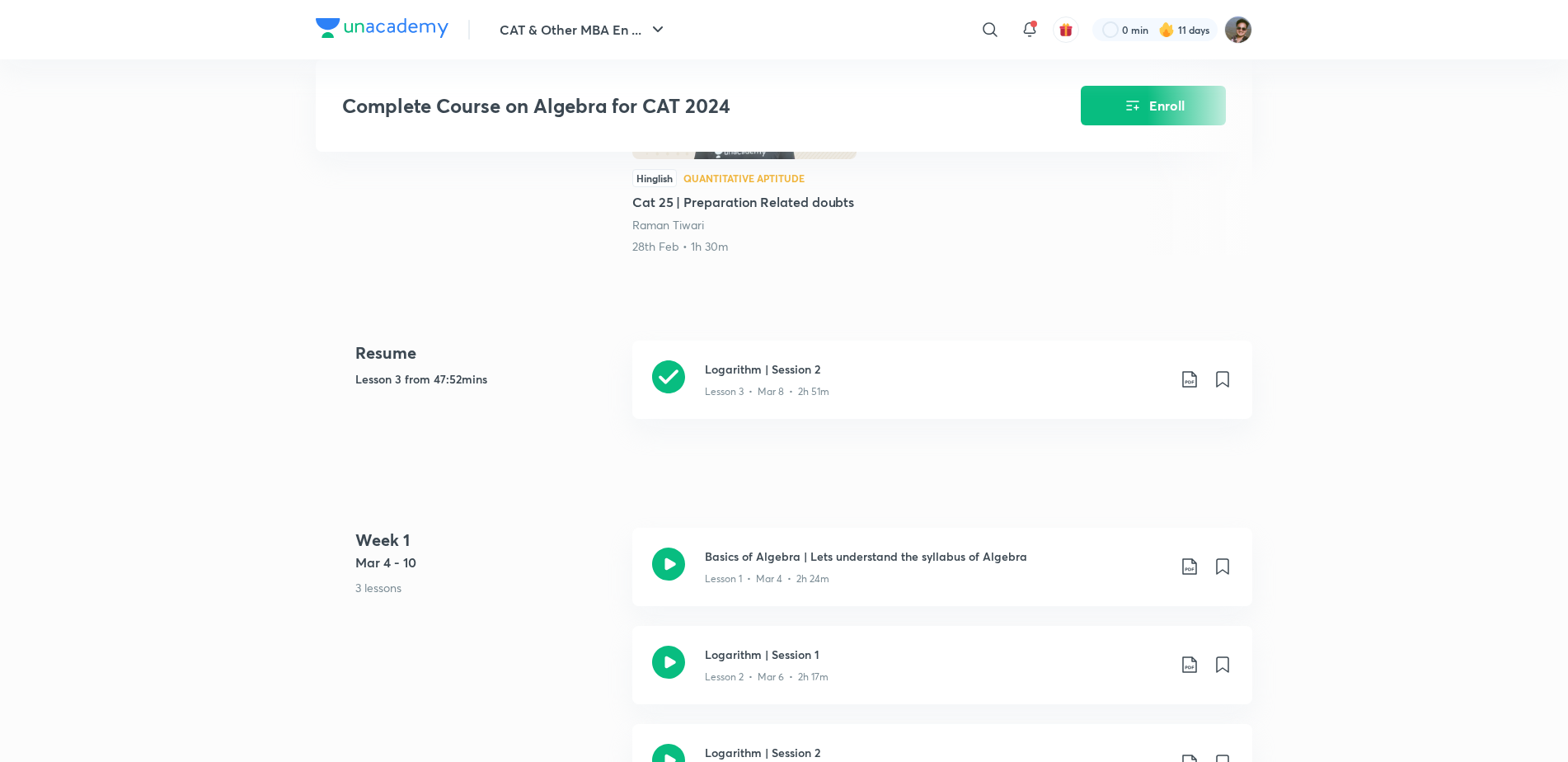 scroll, scrollTop: 660, scrollLeft: 0, axis: vertical 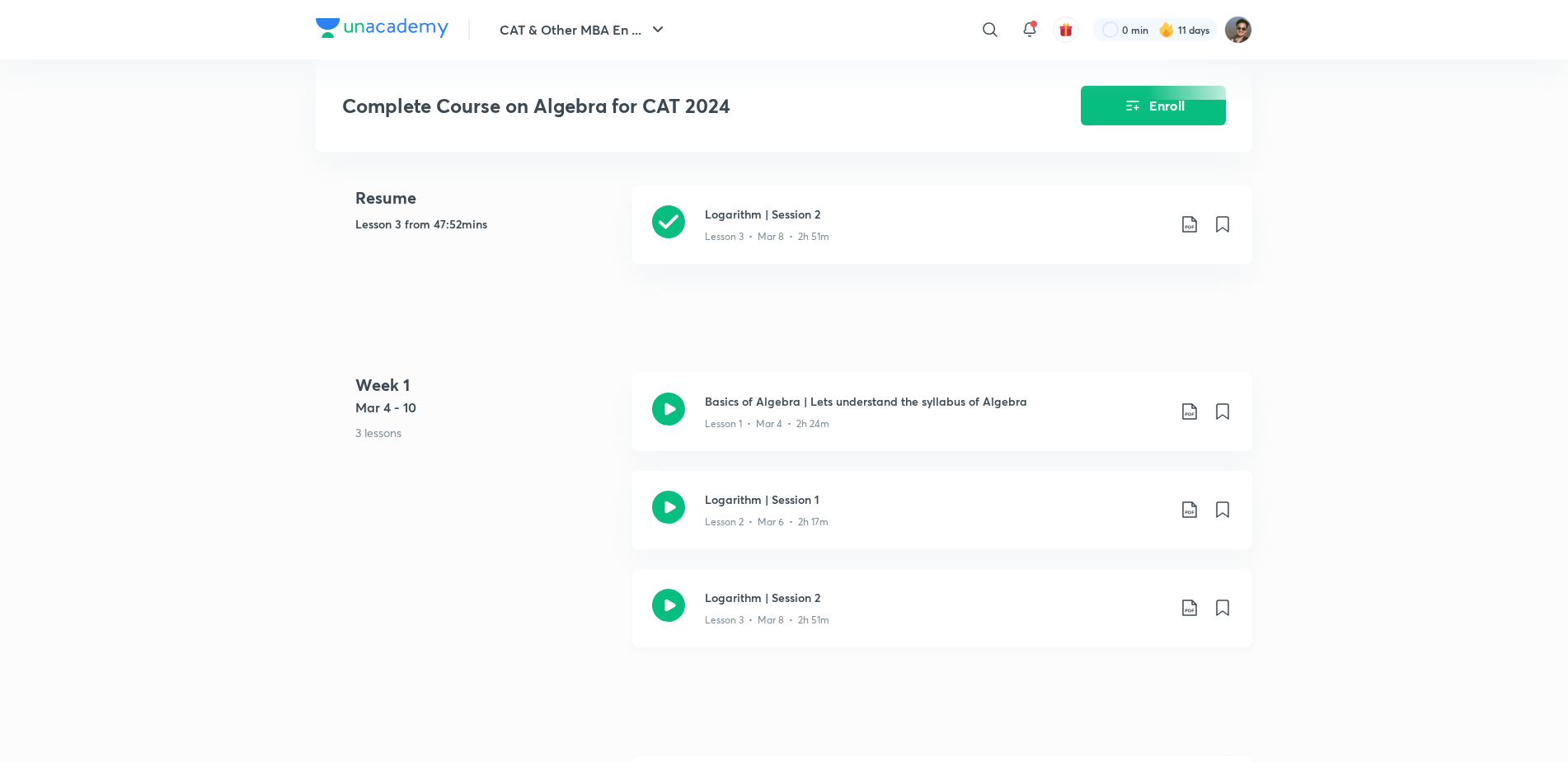 click on "Logarithm | Session 2 Lesson 3 • [DATE] • [TIME]" at bounding box center [942, 608] 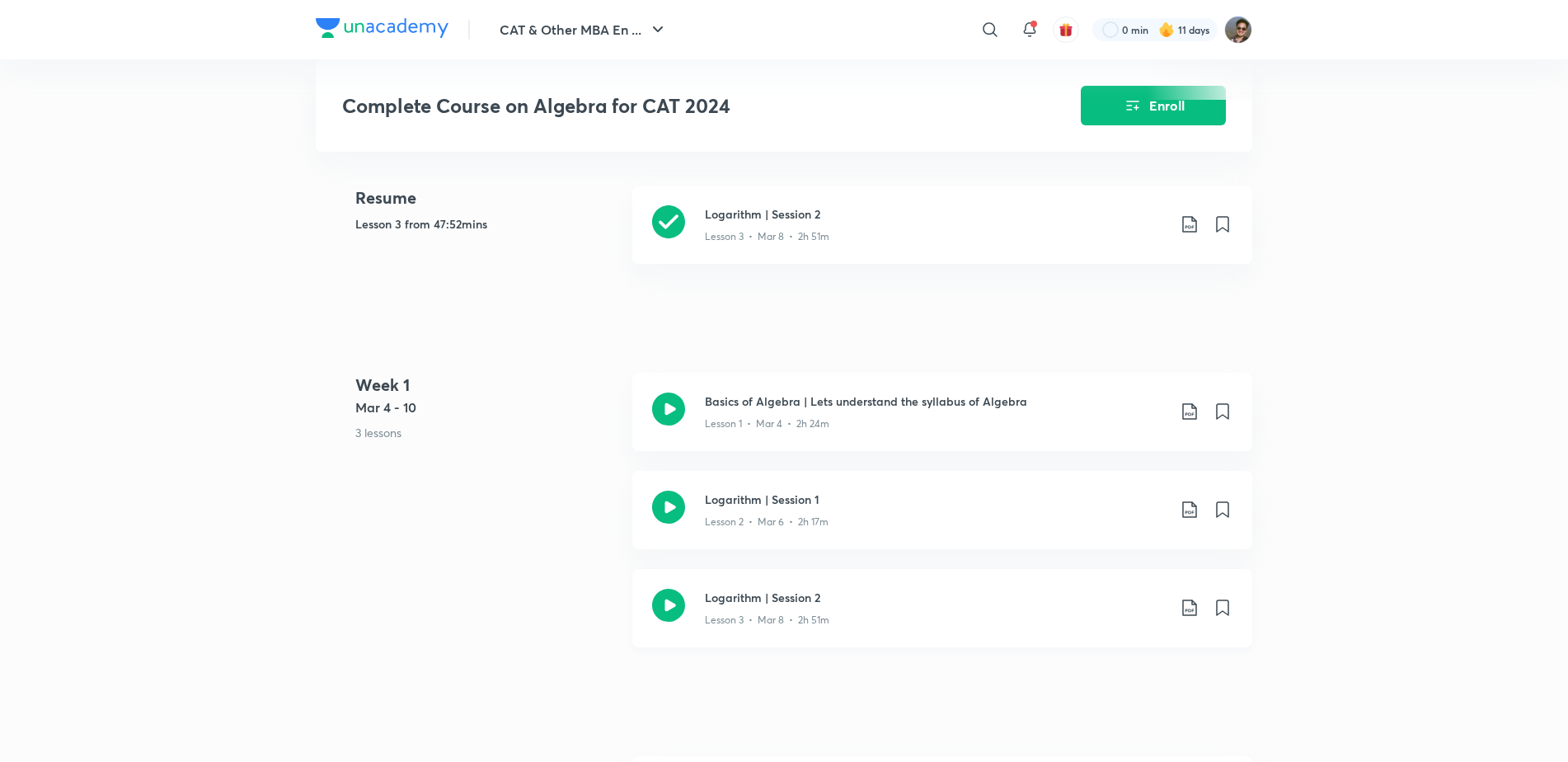 click 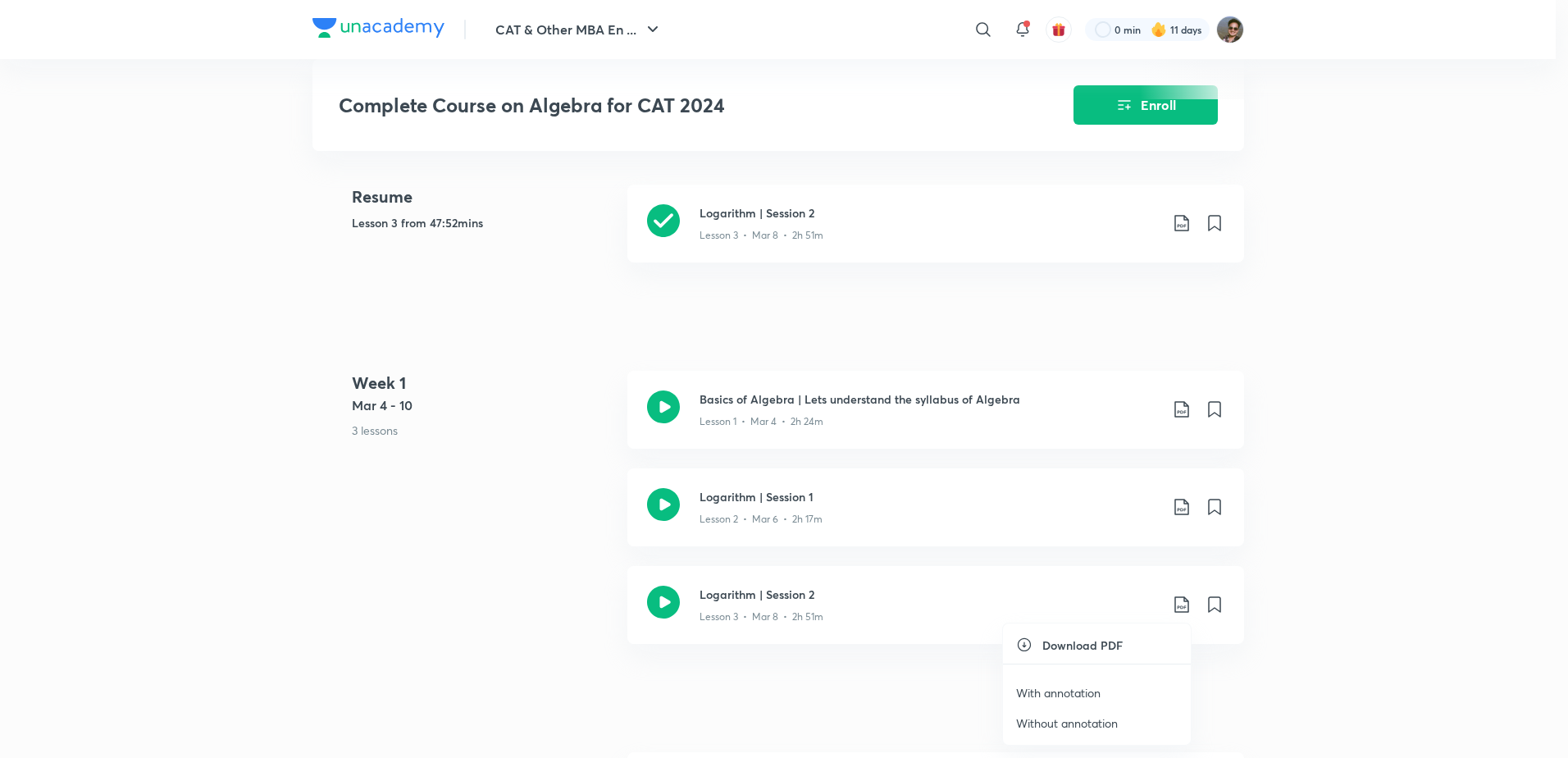click on "Download PDF With annotation Without annotation" at bounding box center (1096, 684) 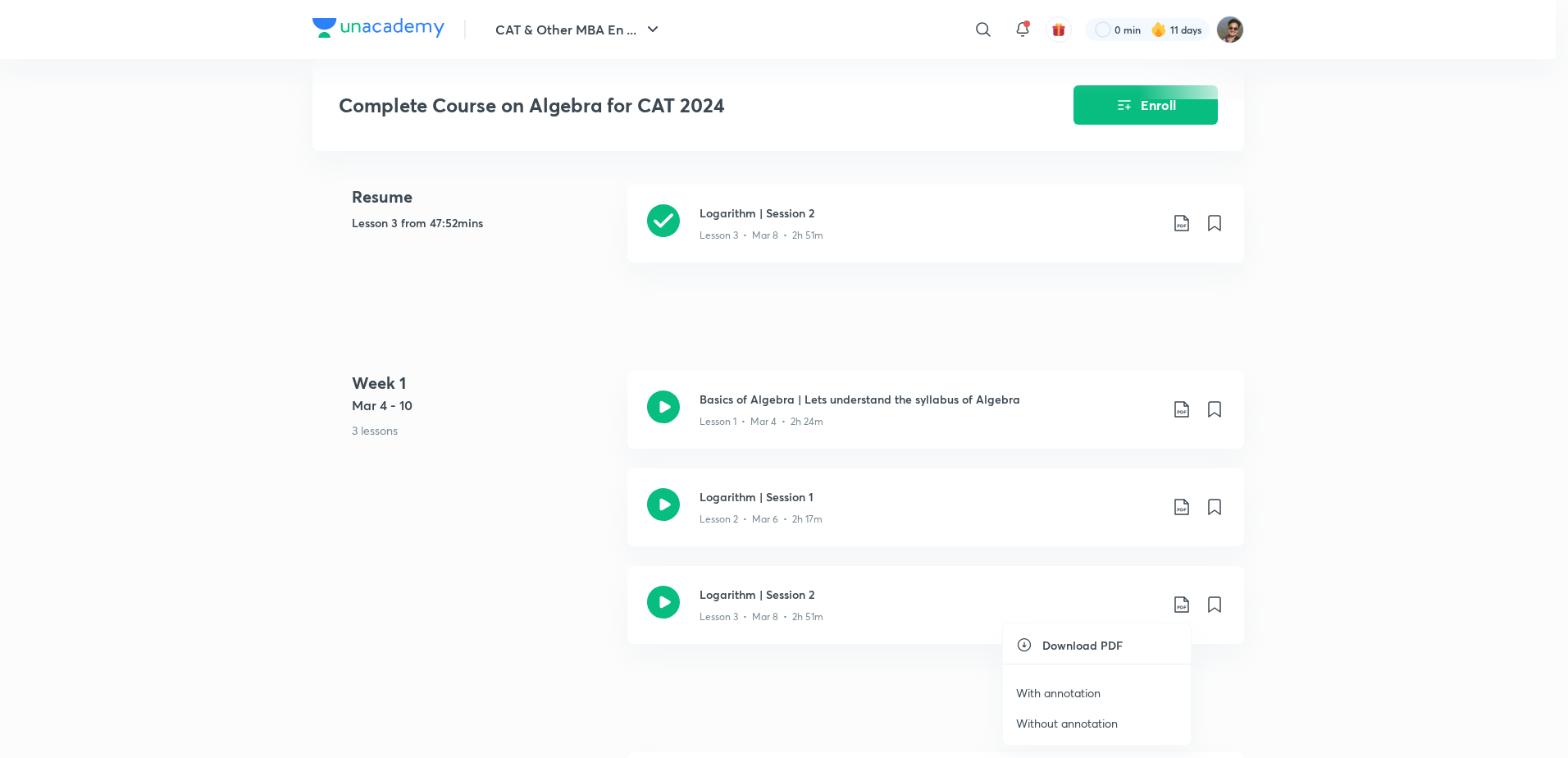 click on "Download PDF" at bounding box center [1083, 645] 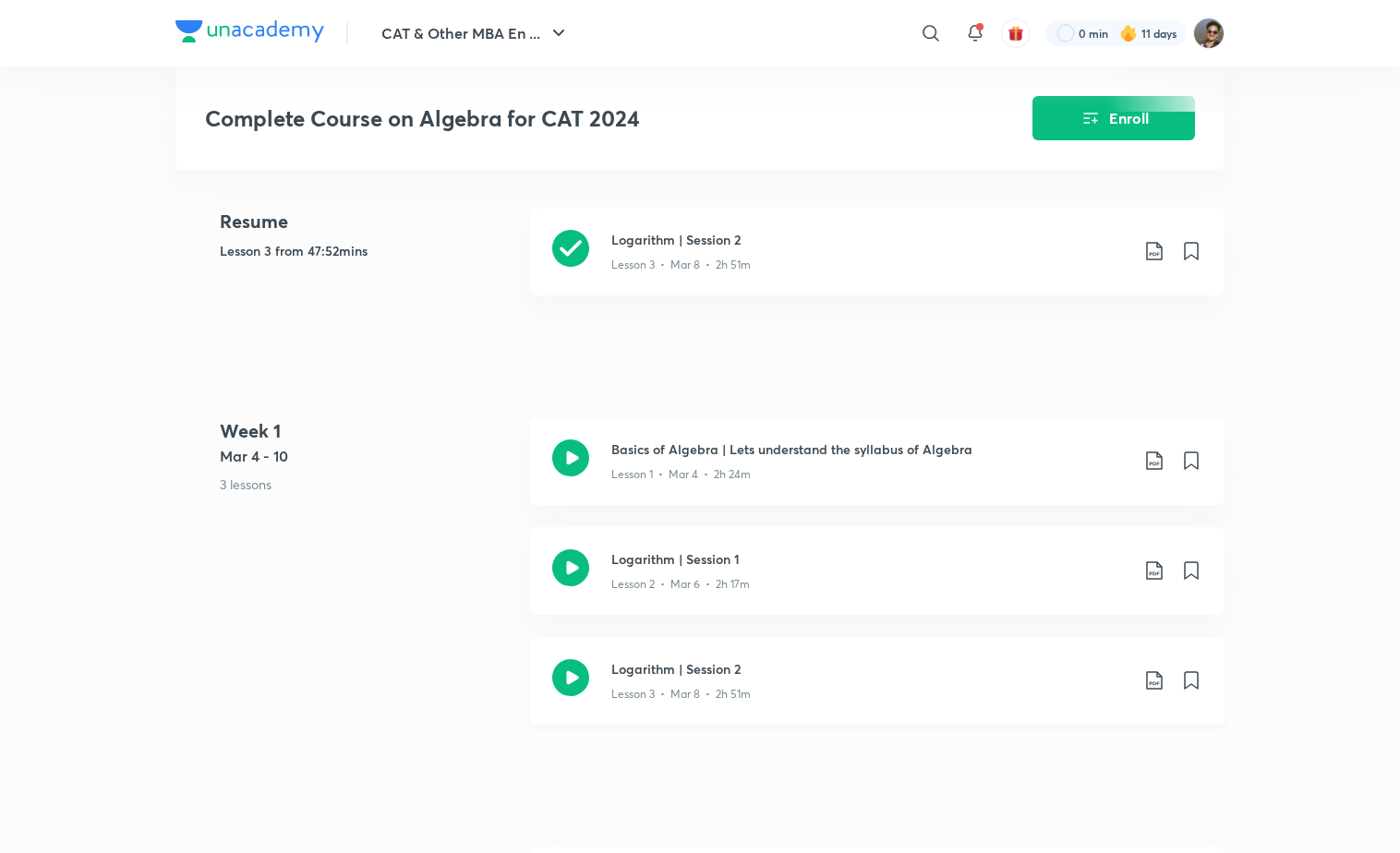 click on "Logarithm | Session 2" at bounding box center [870, 239] 